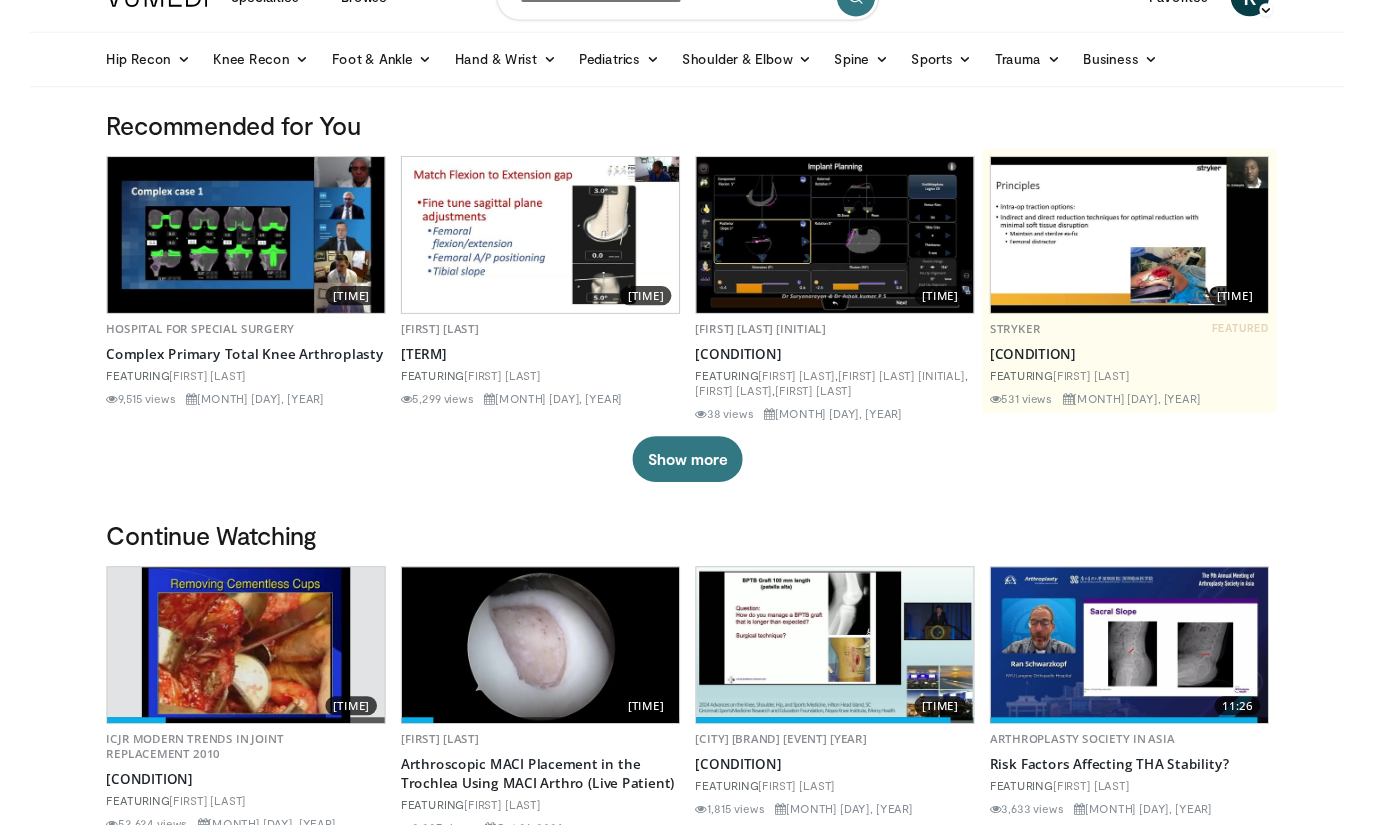 scroll, scrollTop: 0, scrollLeft: 0, axis: both 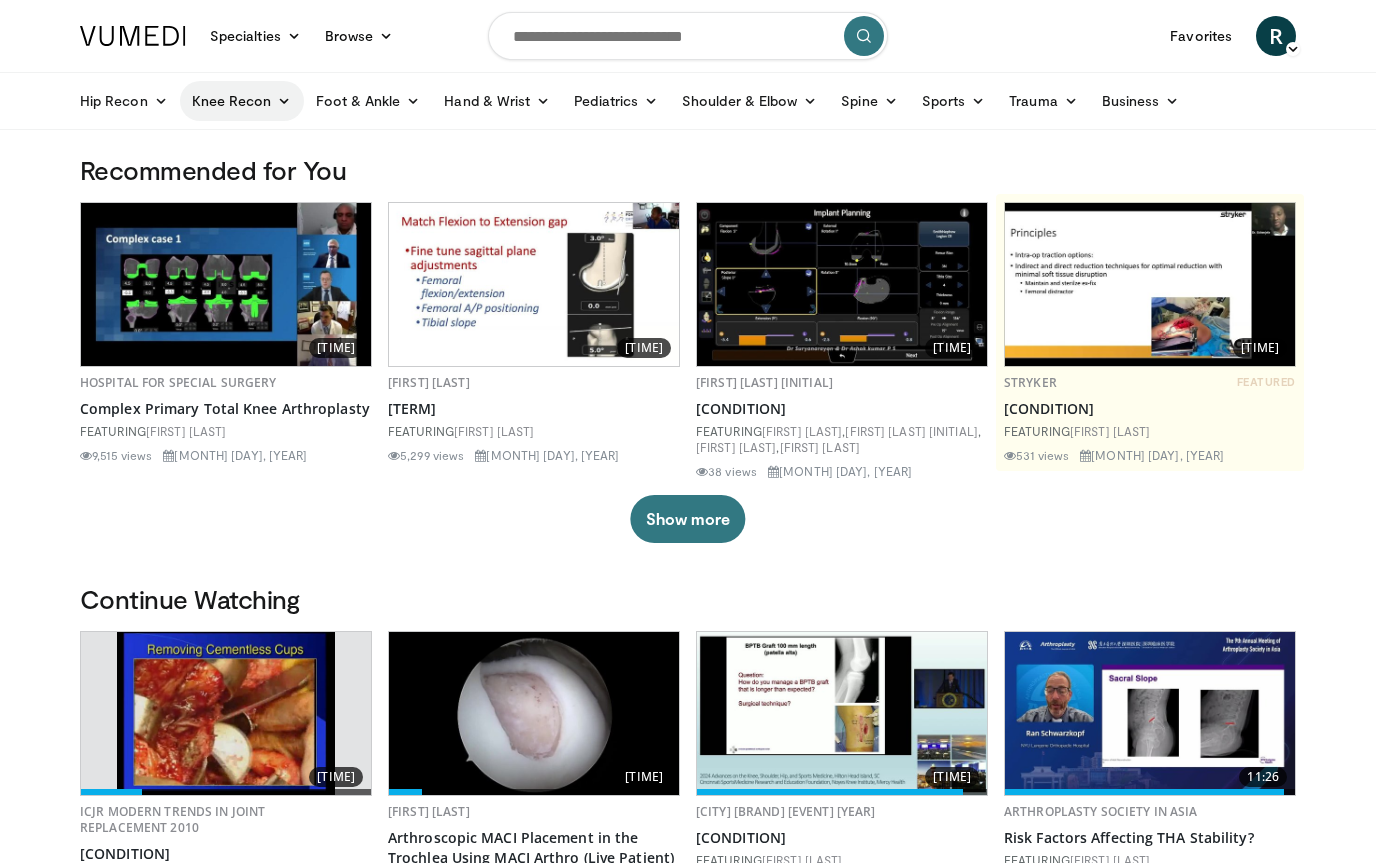 click on "Knee Recon" at bounding box center (242, 101) 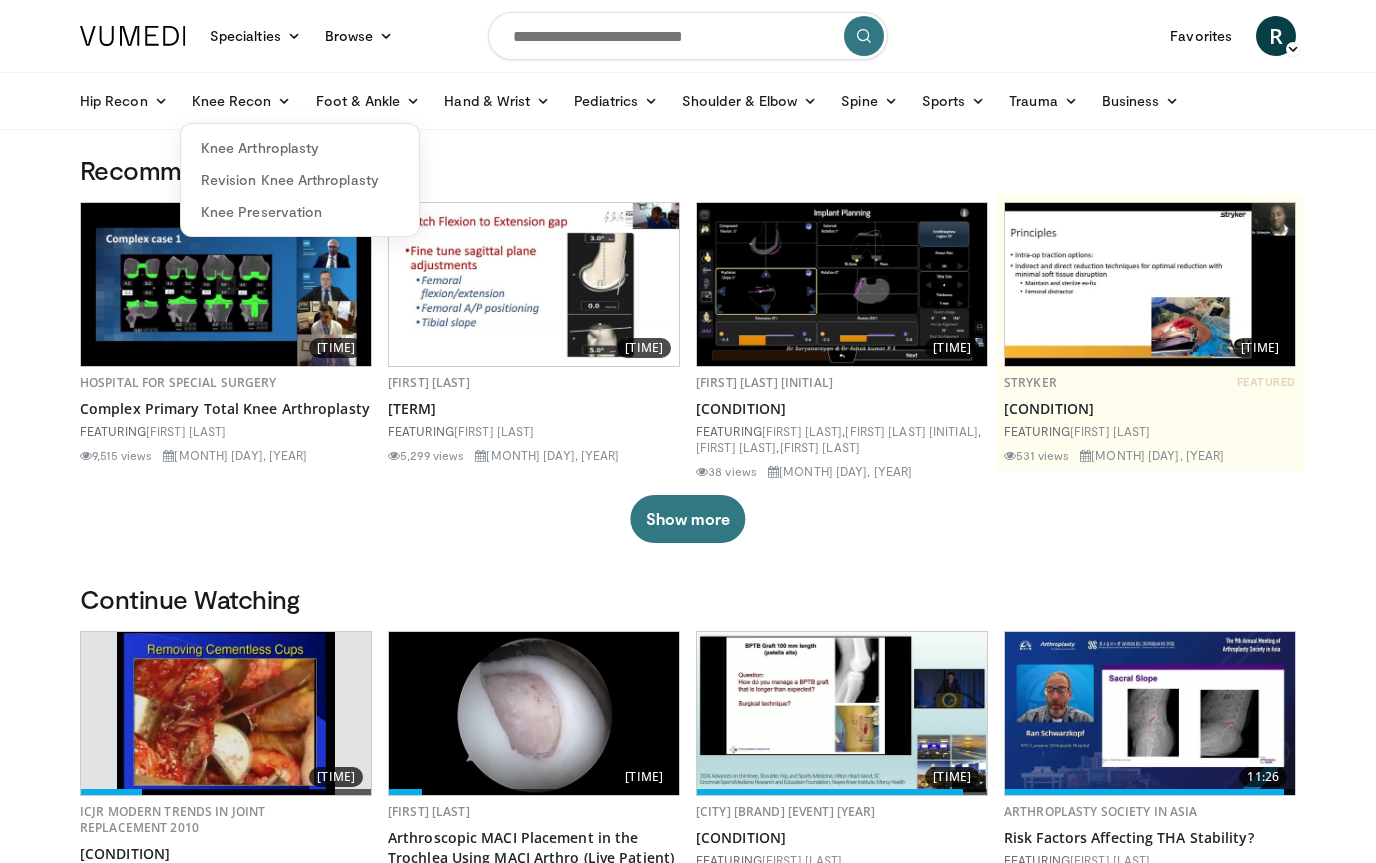 click at bounding box center [688, 36] 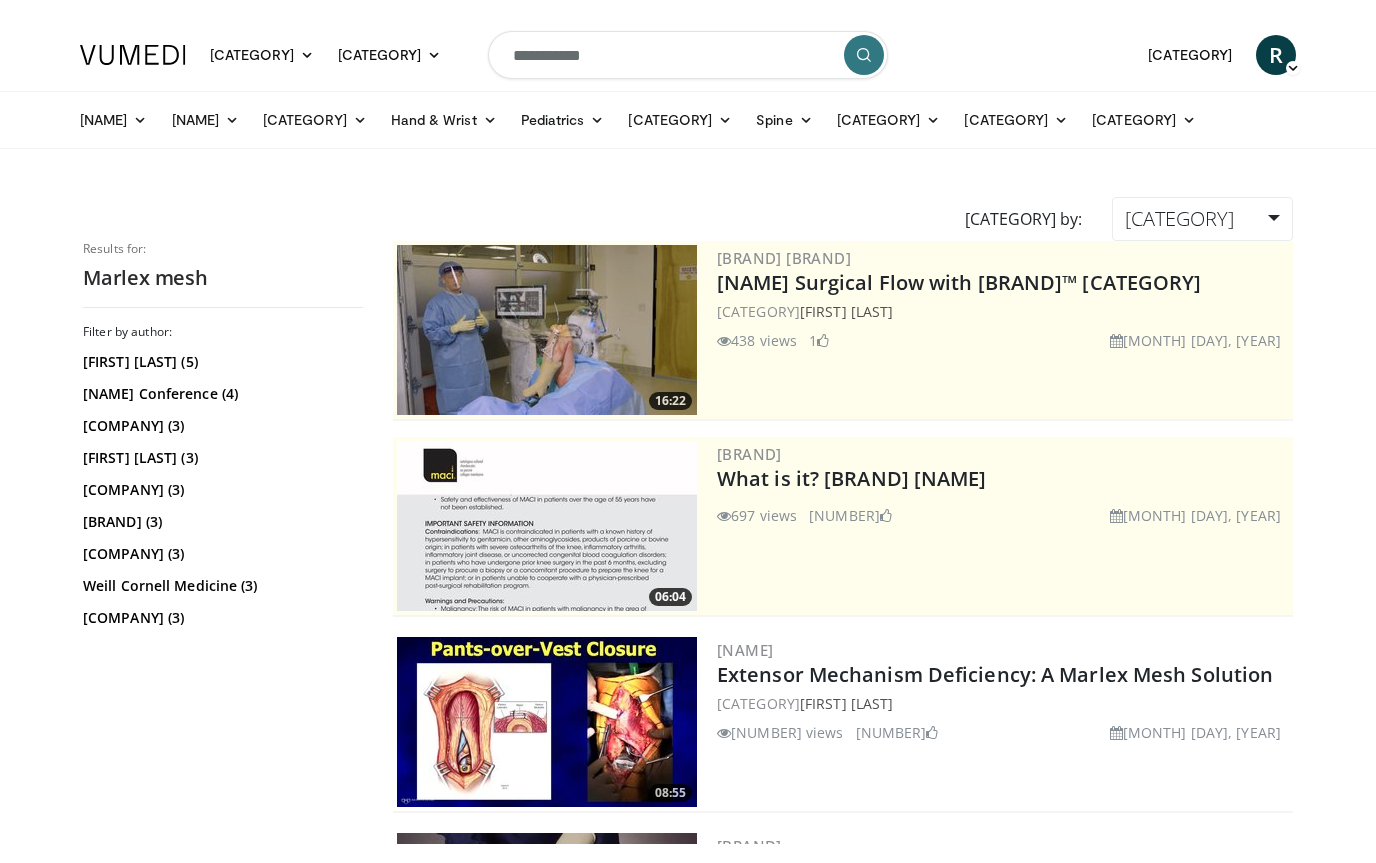 scroll, scrollTop: 0, scrollLeft: 0, axis: both 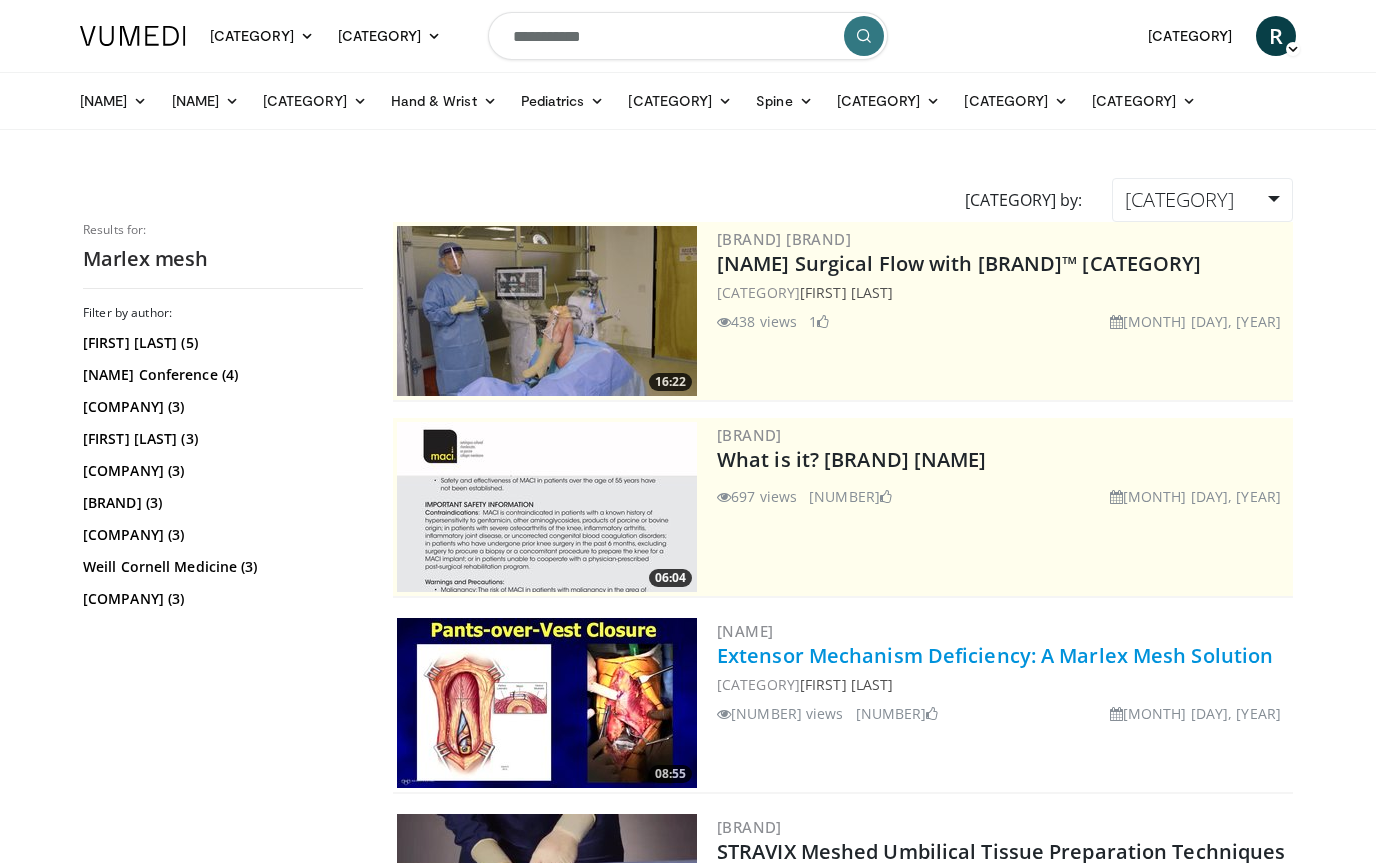 click on "Extensor Mechanism Deficiency: A Marlex Mesh Solution" at bounding box center (995, 655) 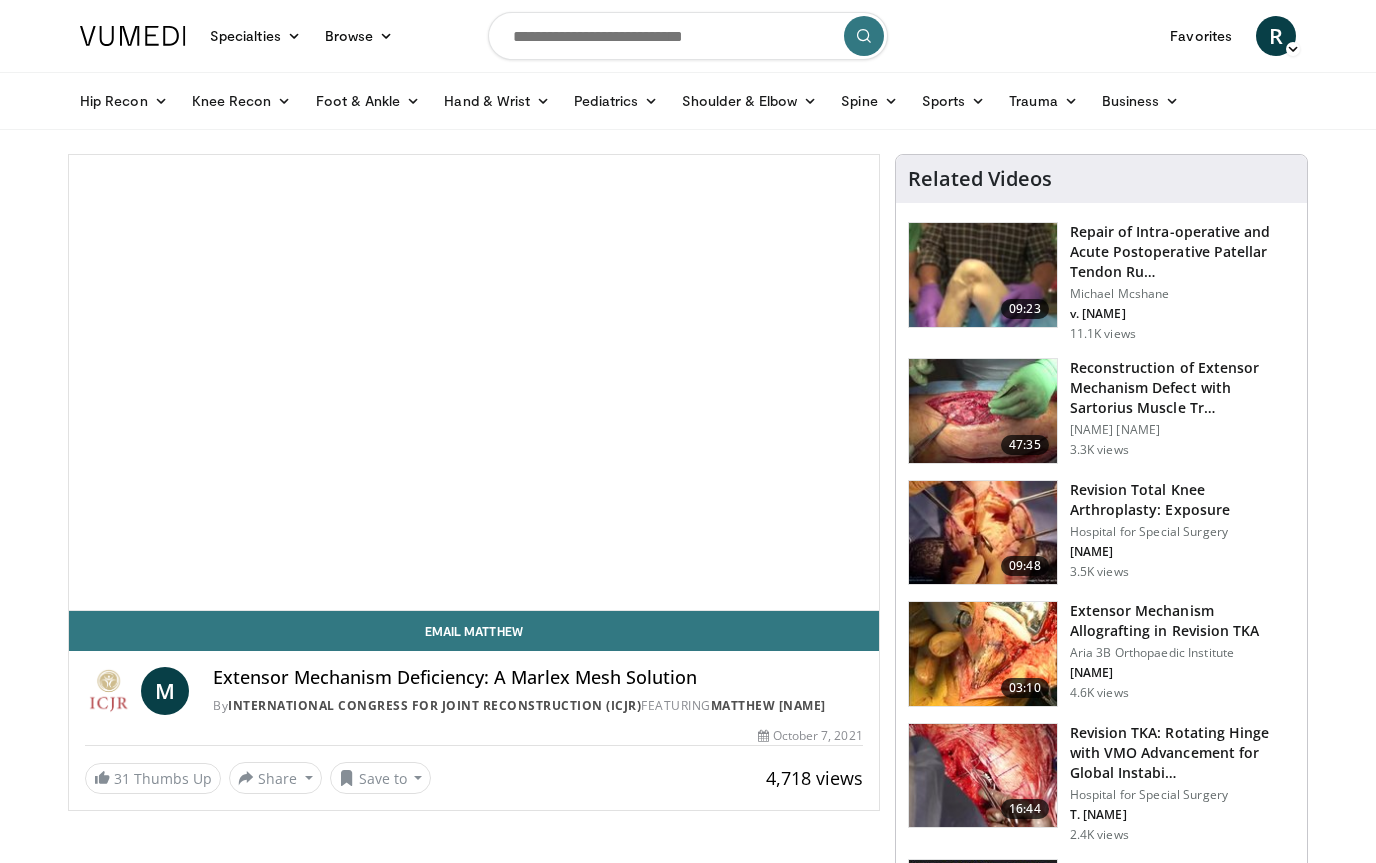 scroll, scrollTop: 0, scrollLeft: 0, axis: both 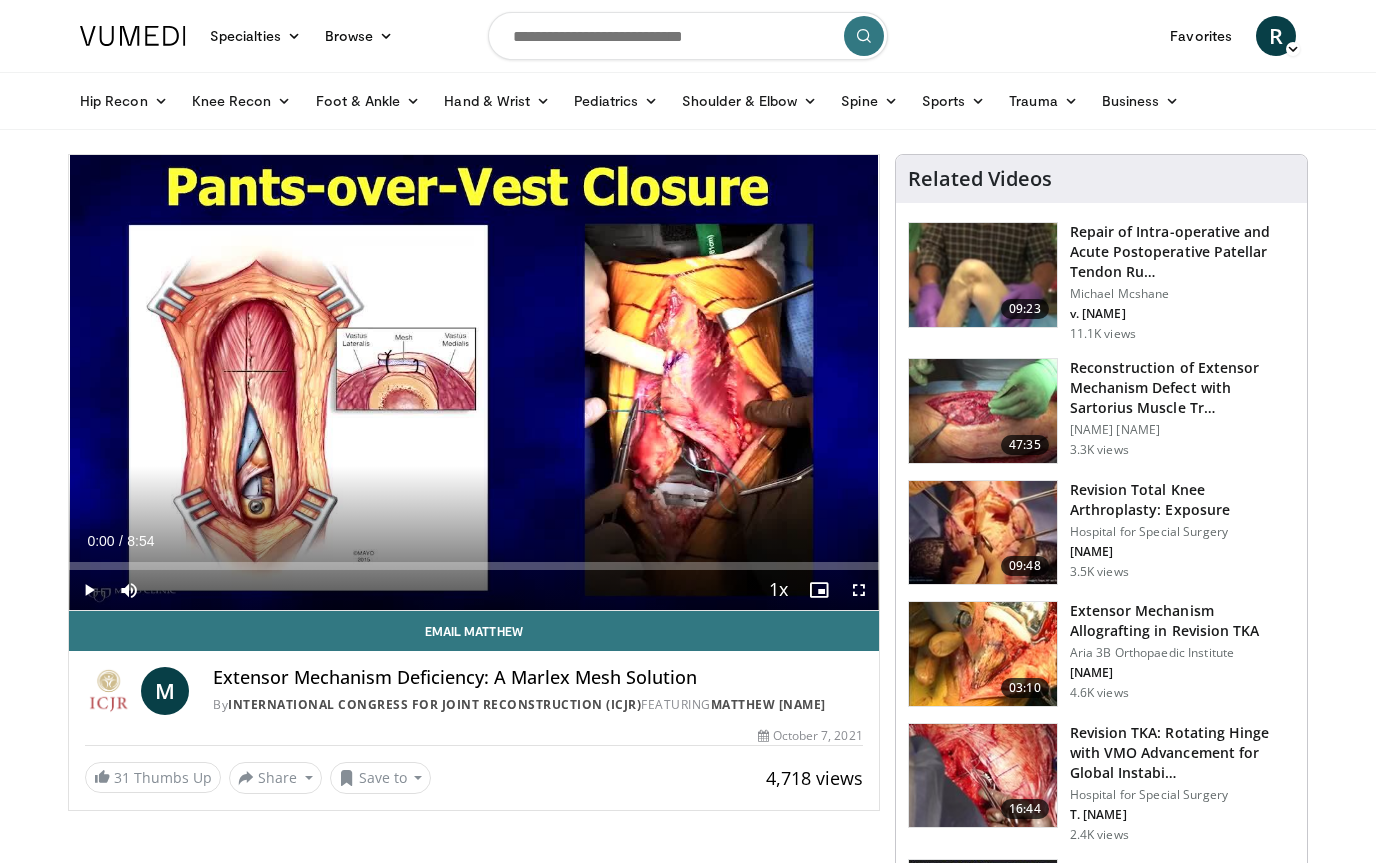 click at bounding box center [859, 590] 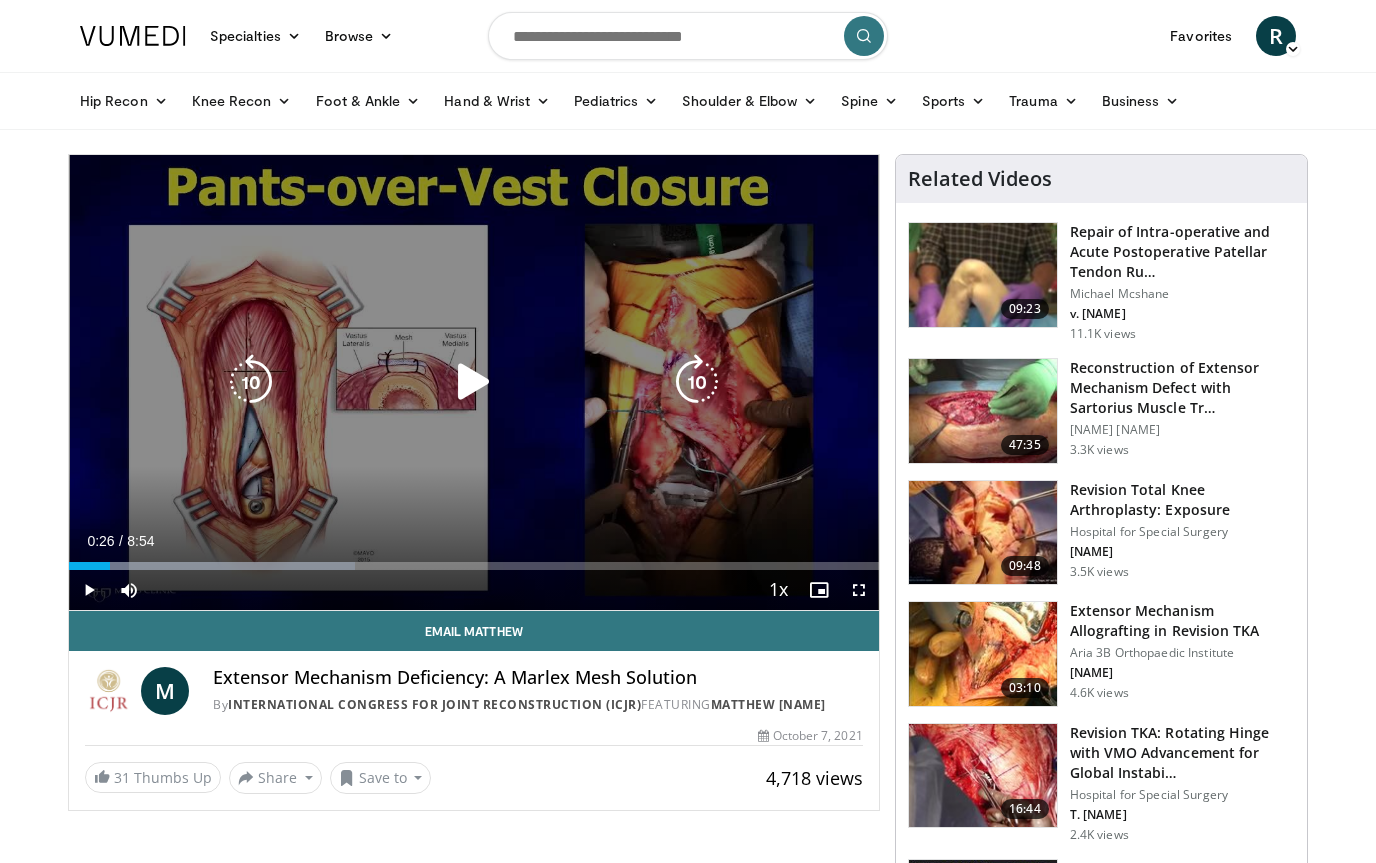click at bounding box center (474, 382) 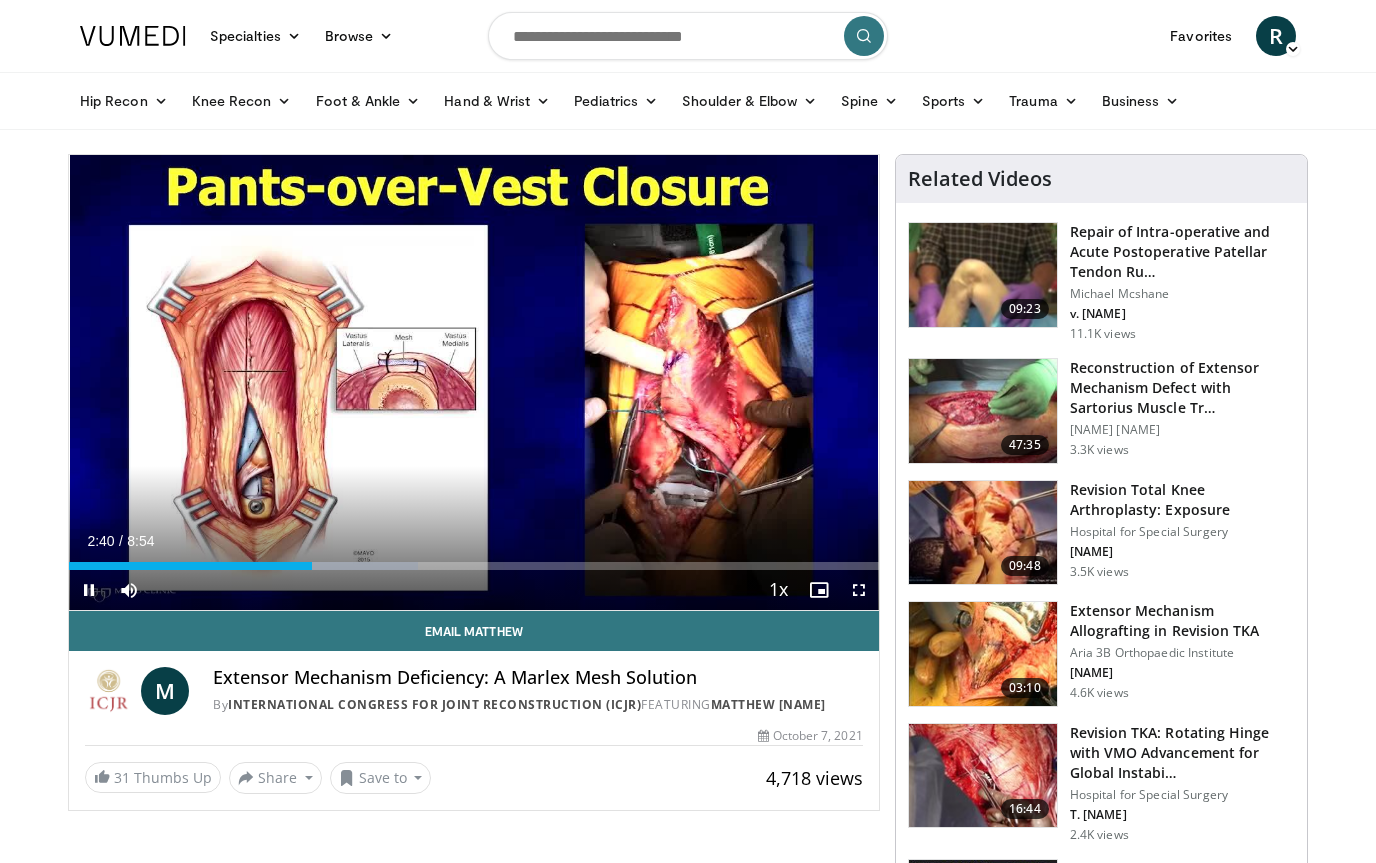 click at bounding box center (859, 590) 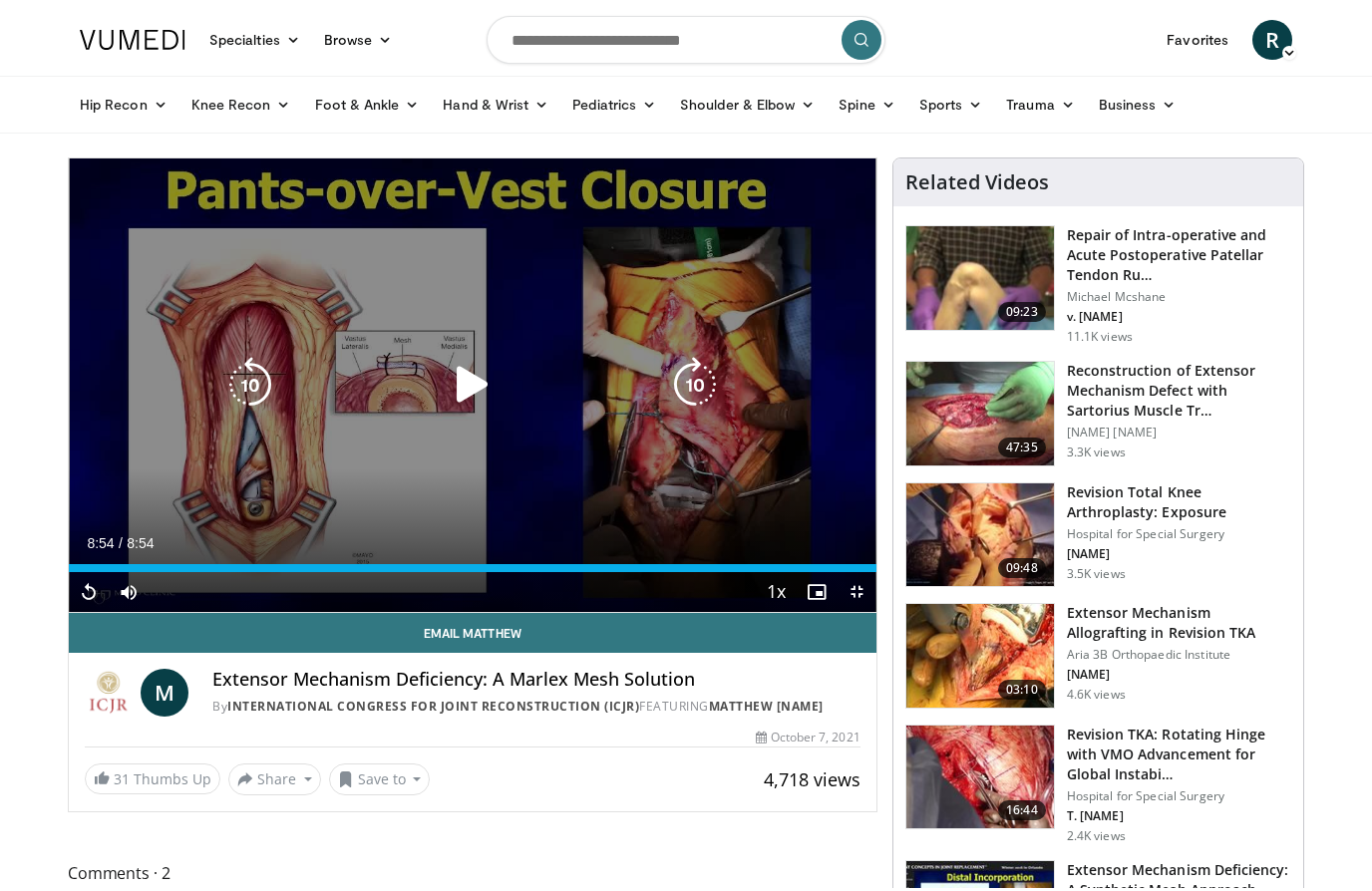 scroll, scrollTop: 12, scrollLeft: 0, axis: vertical 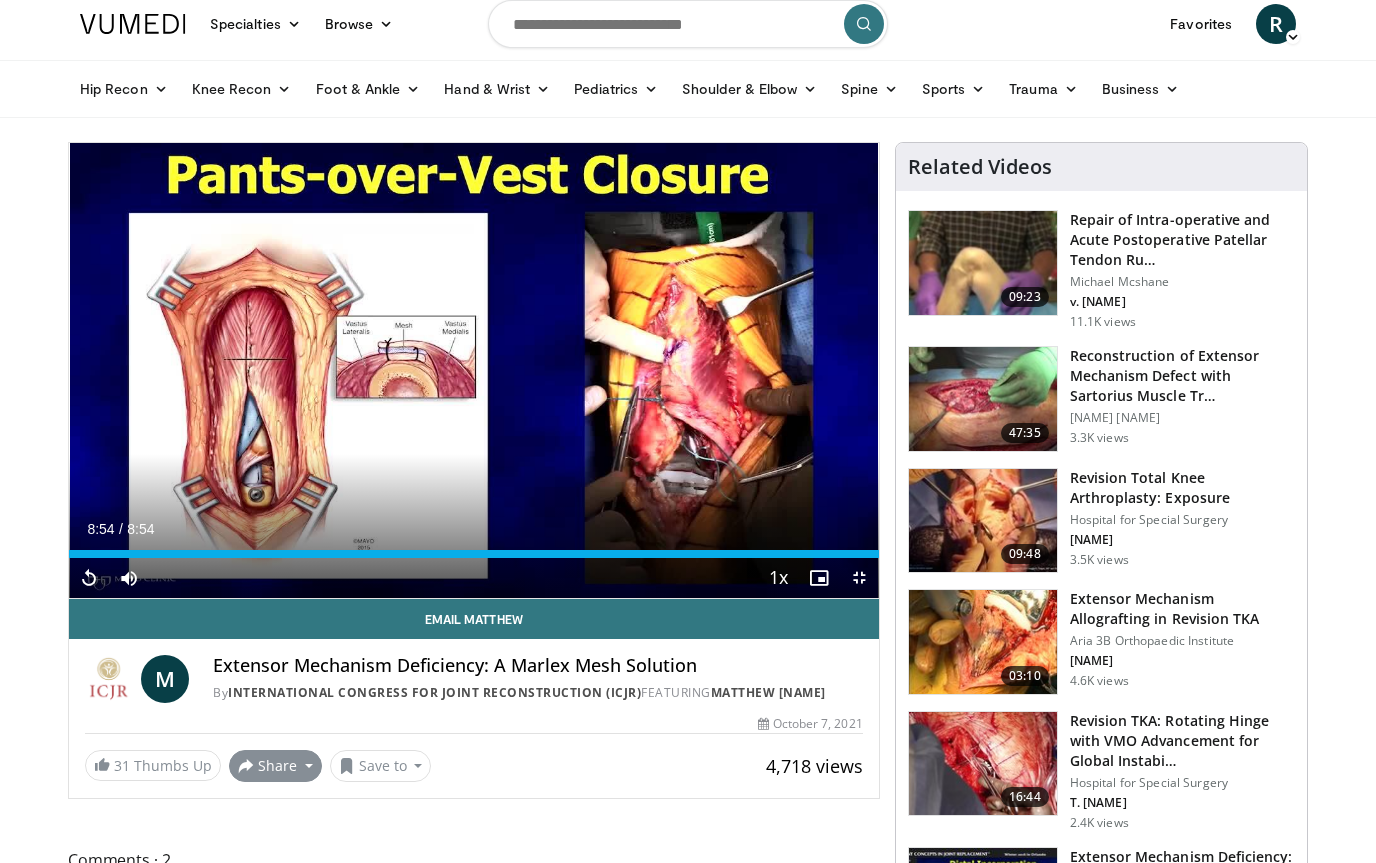 click on "Share" at bounding box center (275, 766) 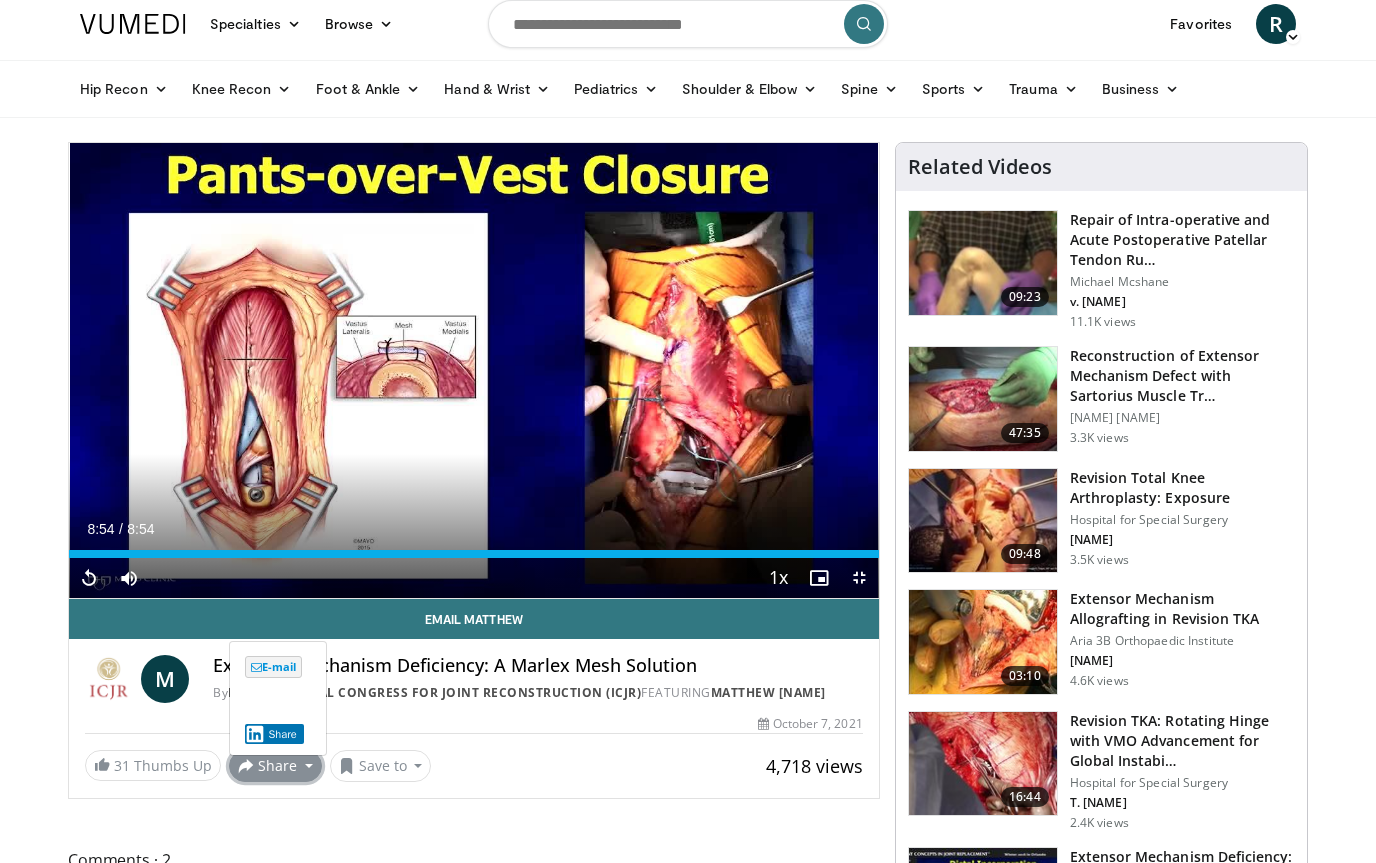 click on "E-mail" at bounding box center (273, 667) 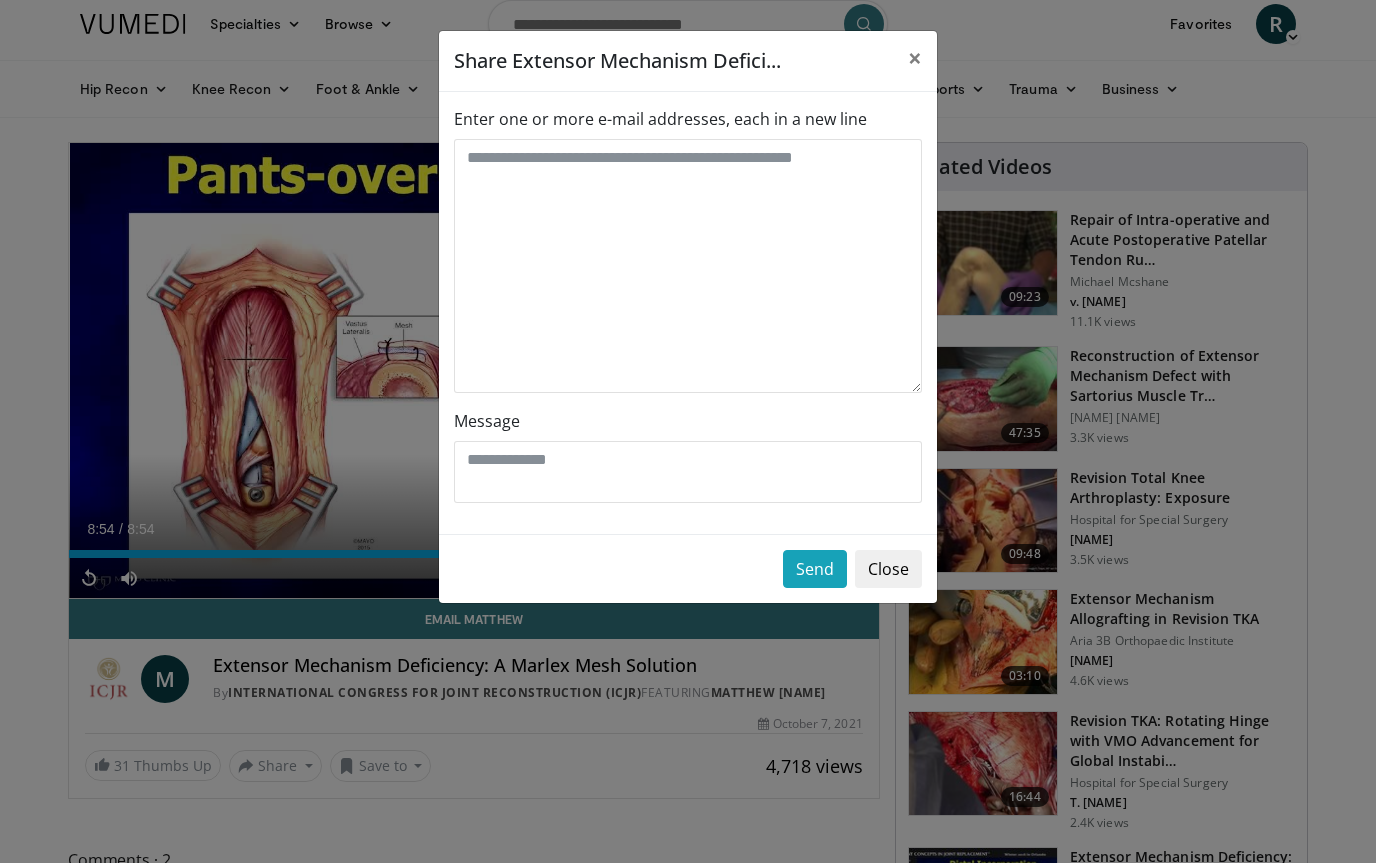 click on "Enter one or more e-mail addresses, each in a new line" at bounding box center [688, 250] 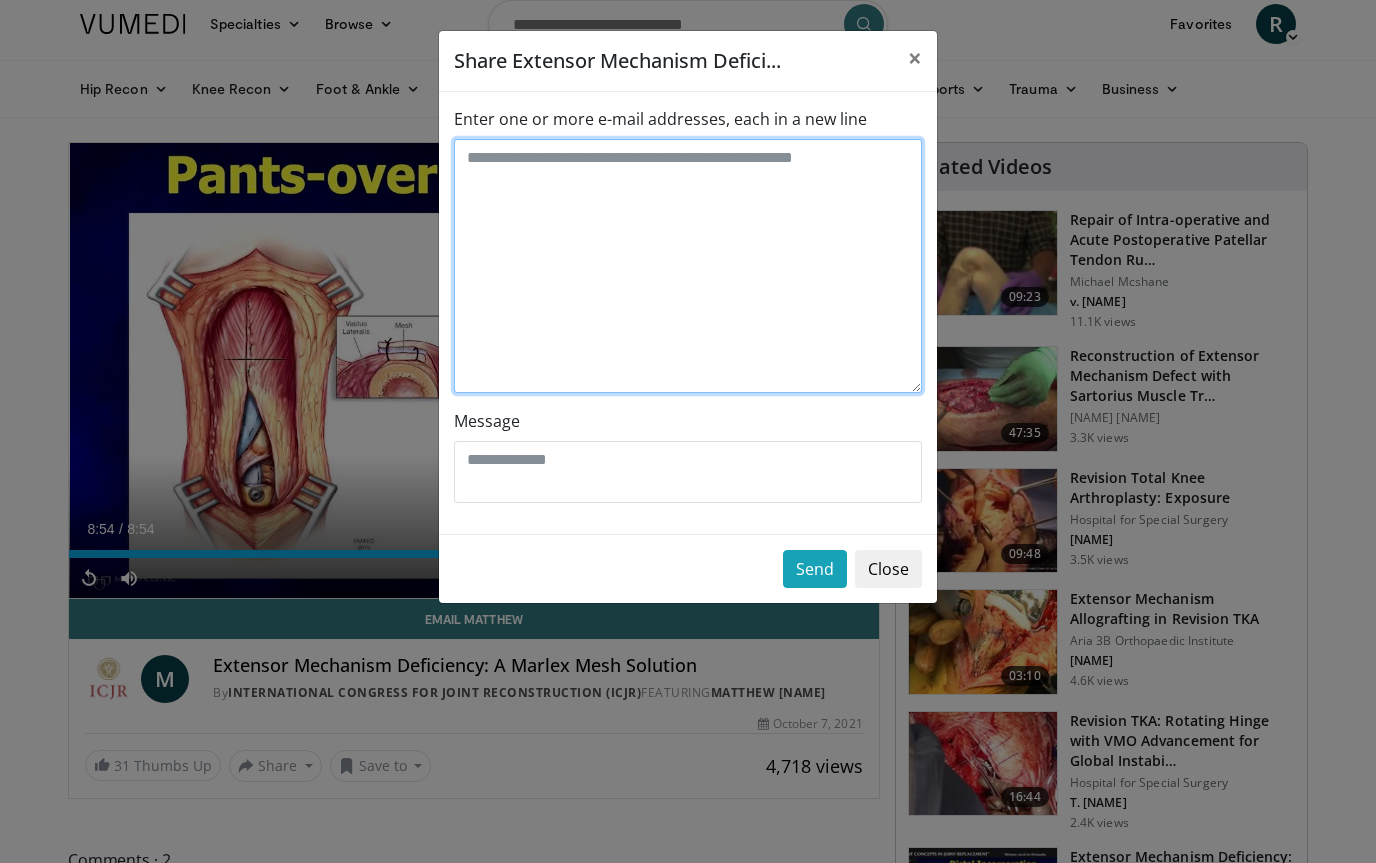 click on "Enter one or more e-mail addresses, each in a new line" at bounding box center (688, 266) 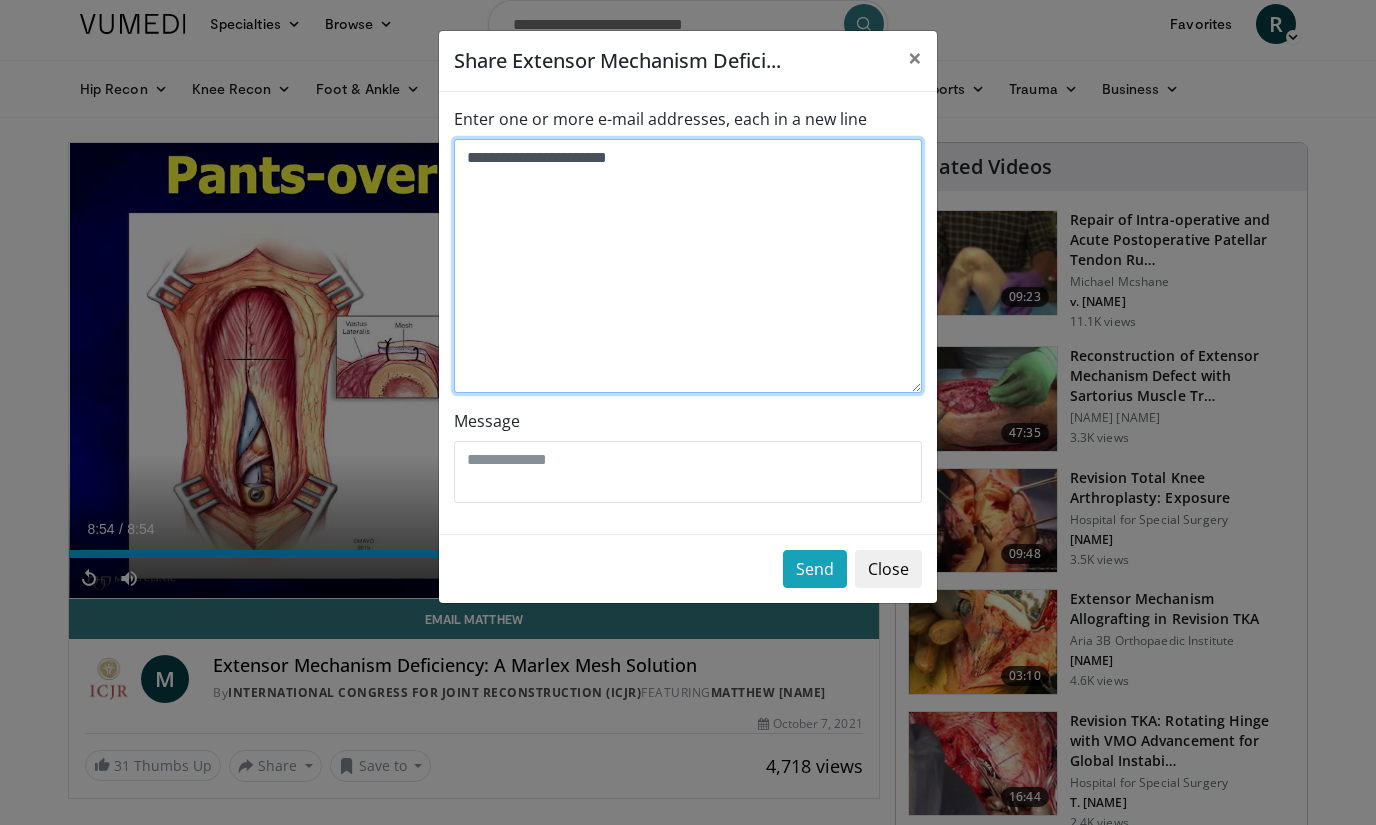 type on "**********" 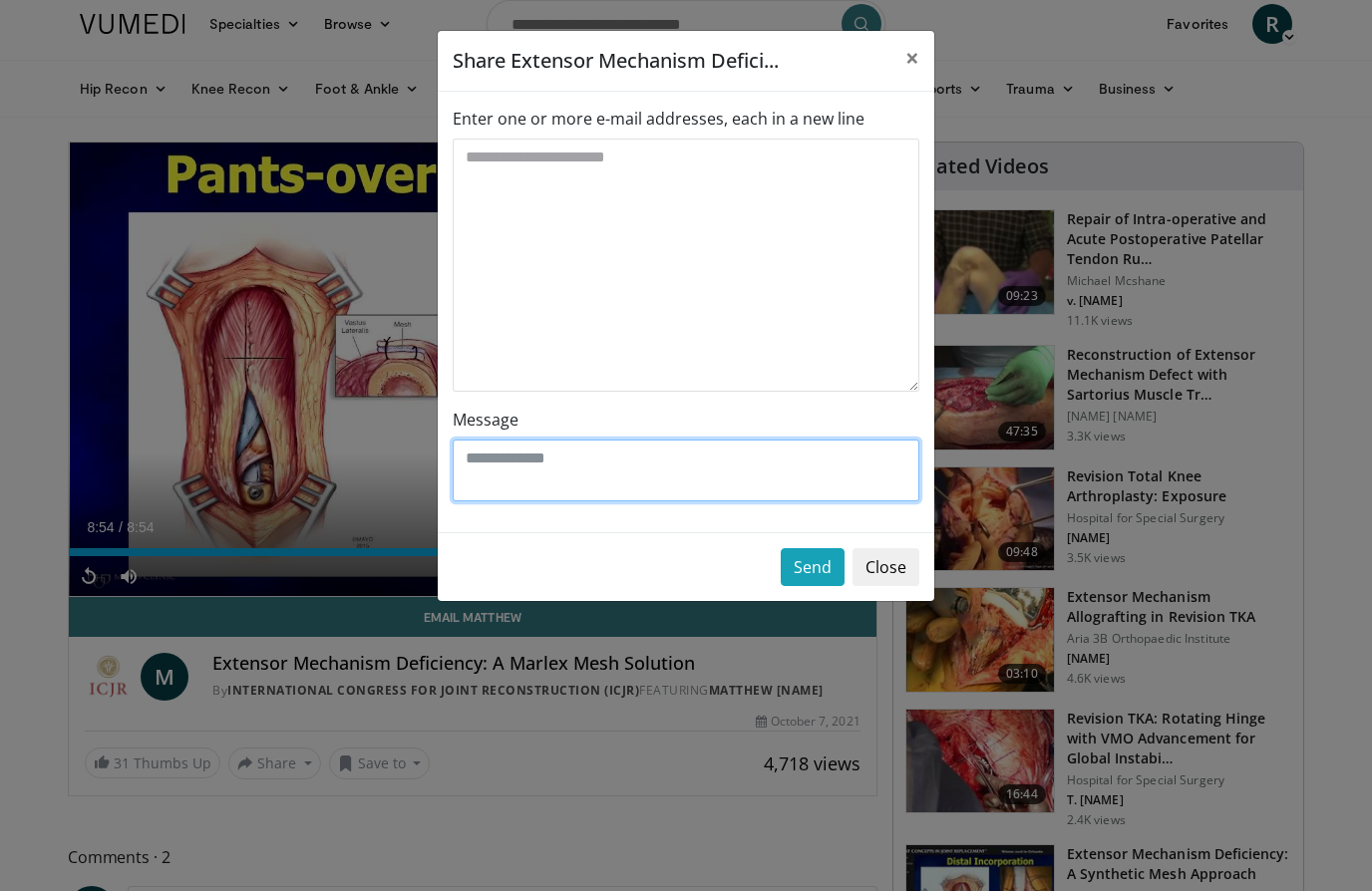 click on "Message" at bounding box center [686, 470] 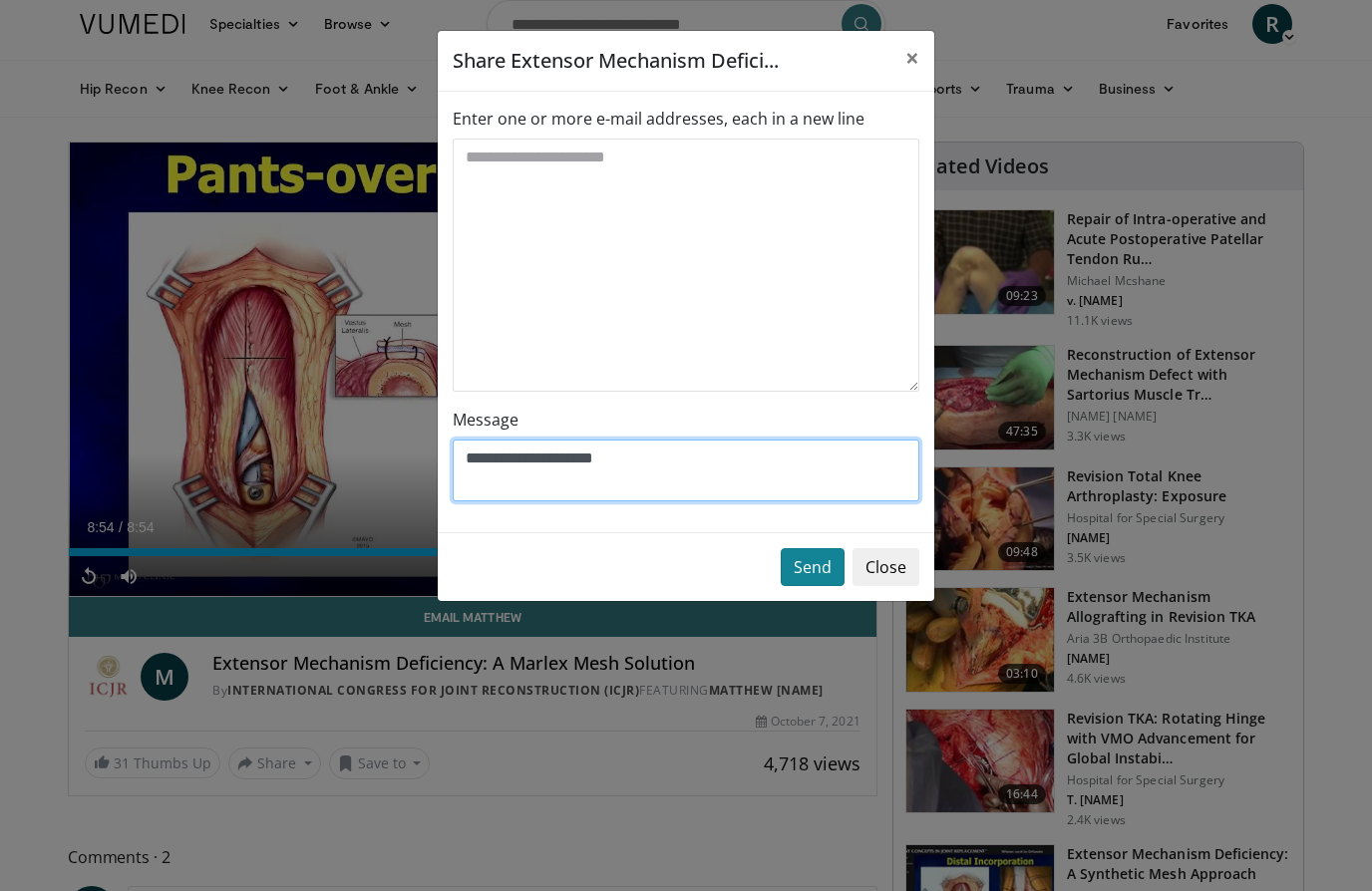 type on "**********" 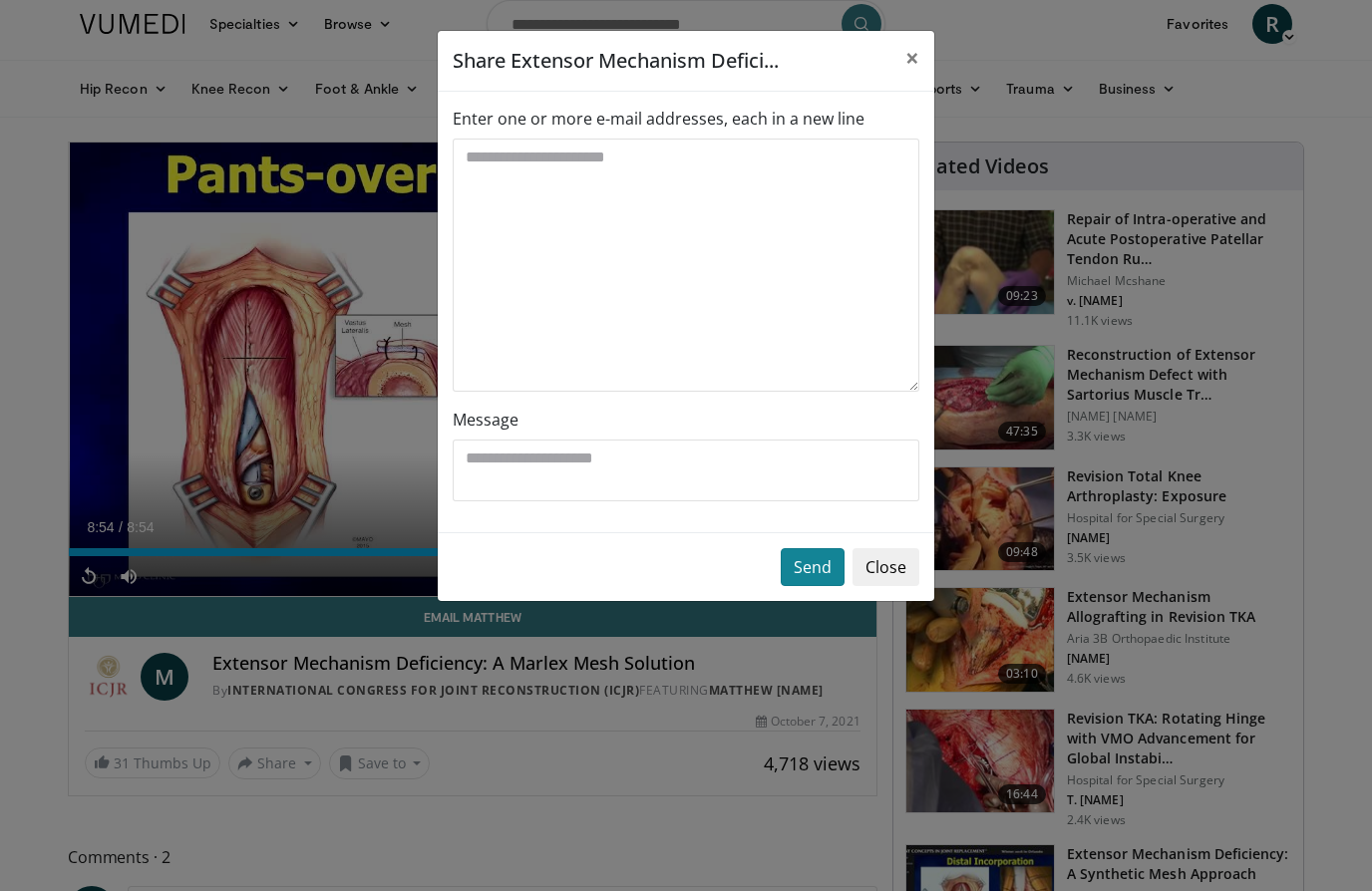 click on "Send" at bounding box center (813, 567) 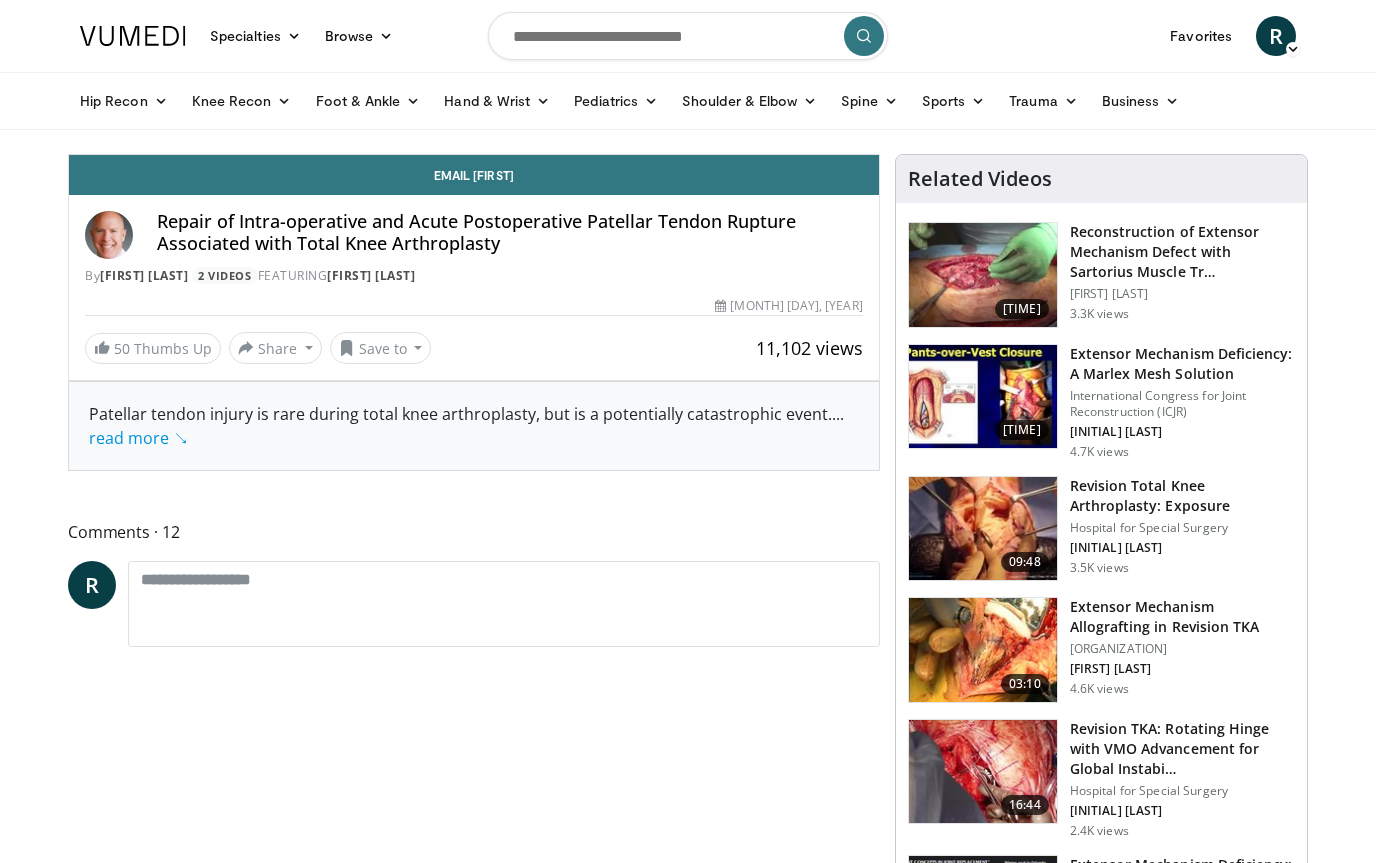scroll, scrollTop: 0, scrollLeft: 0, axis: both 